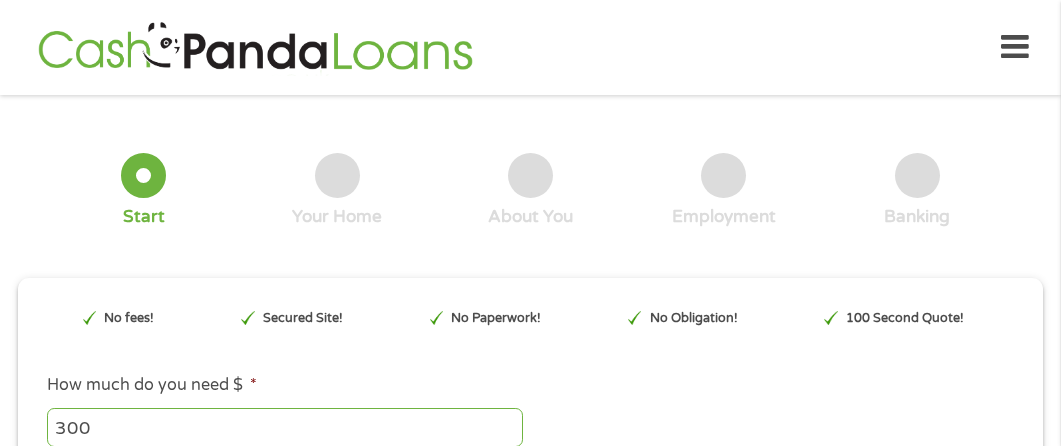 scroll, scrollTop: 0, scrollLeft: 0, axis: both 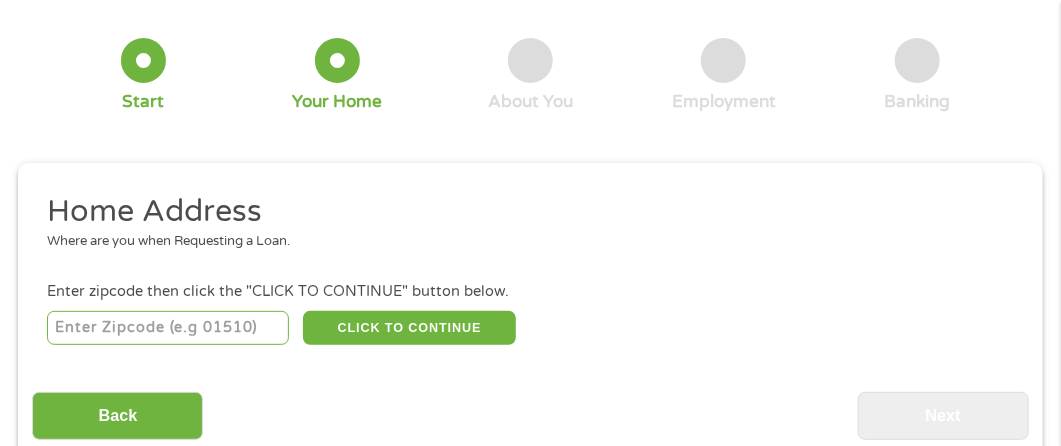click at bounding box center (168, 328) 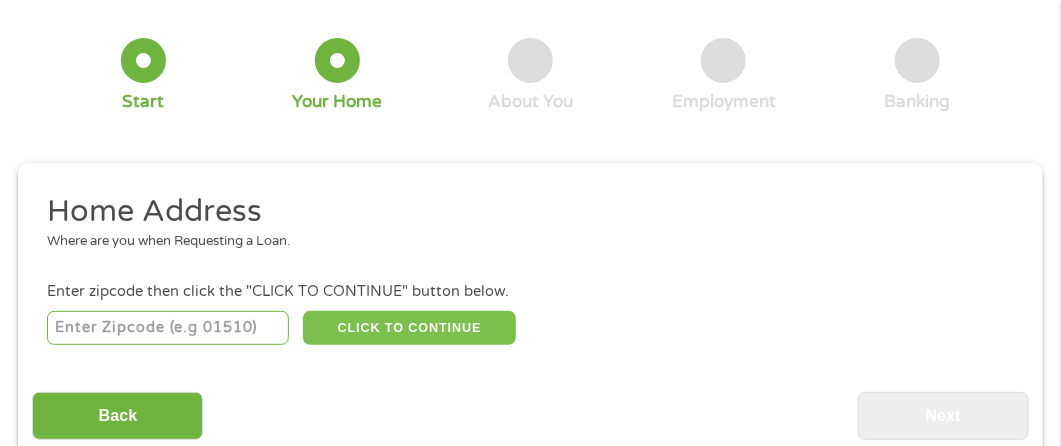 type on "[POSTAL_CODE]" 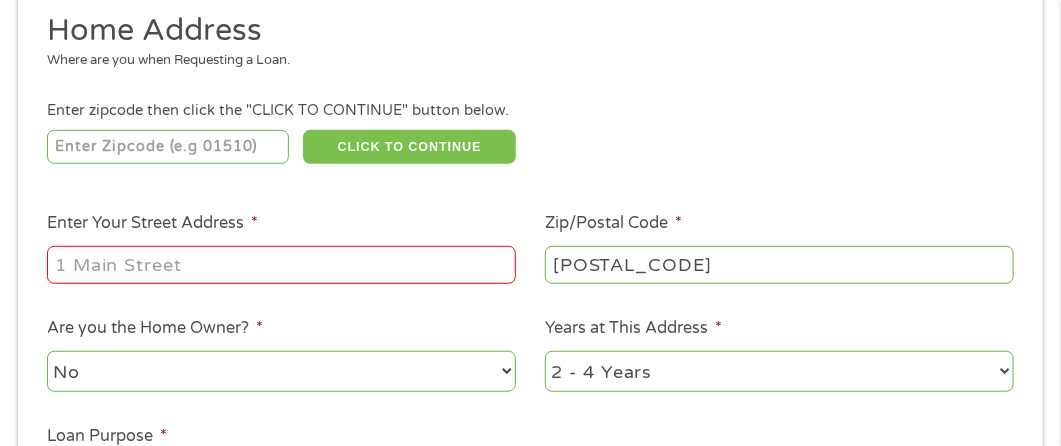 scroll, scrollTop: 302, scrollLeft: 0, axis: vertical 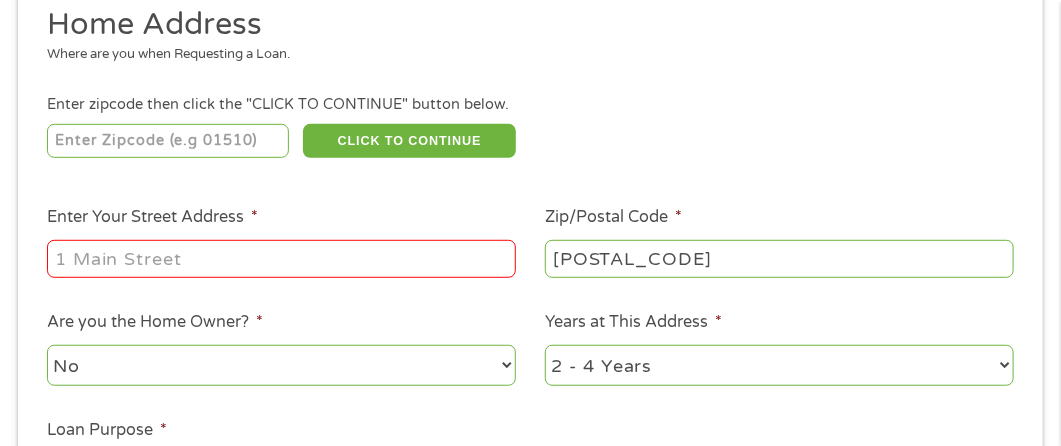 click on "Enter Your Street Address *" at bounding box center (281, 259) 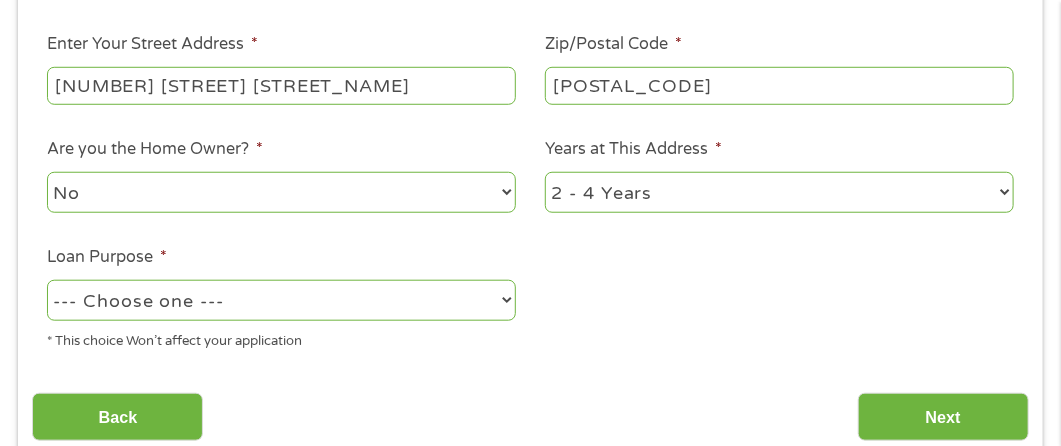 scroll, scrollTop: 542, scrollLeft: 0, axis: vertical 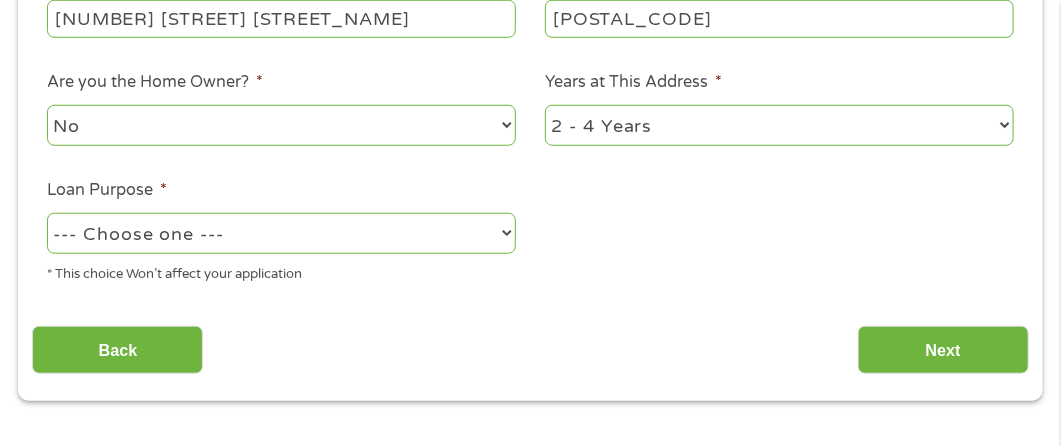 type on "[NUMBER] [STREET] [STREET_NAME]" 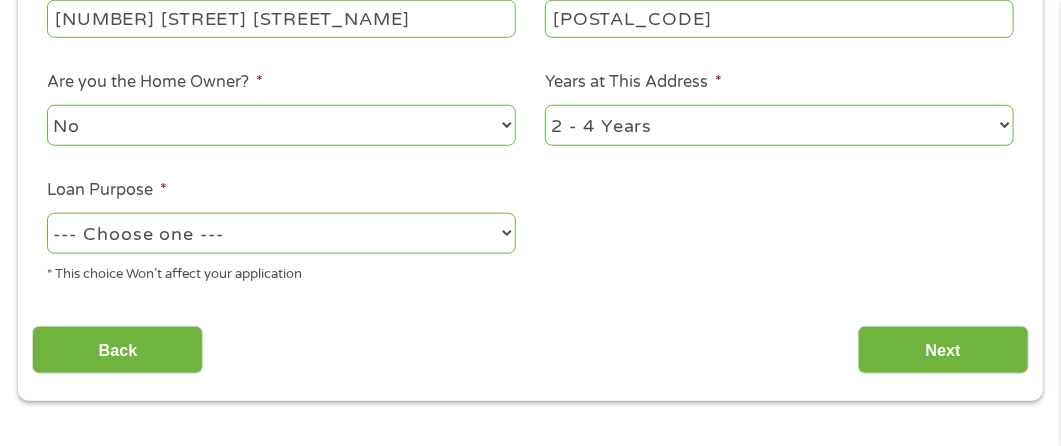 click on "1 Year or less 1 - 2 Years 2 - 4 Years Over 4 Years" at bounding box center [779, 125] 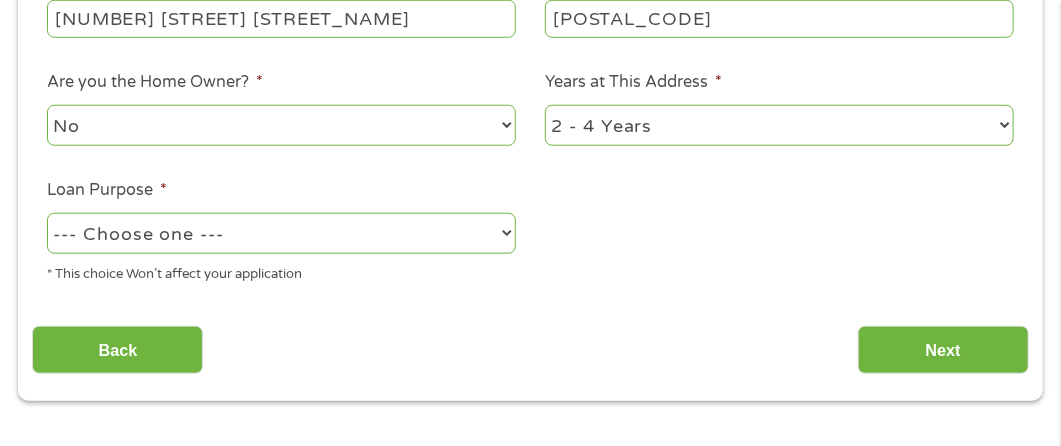 select on "60months" 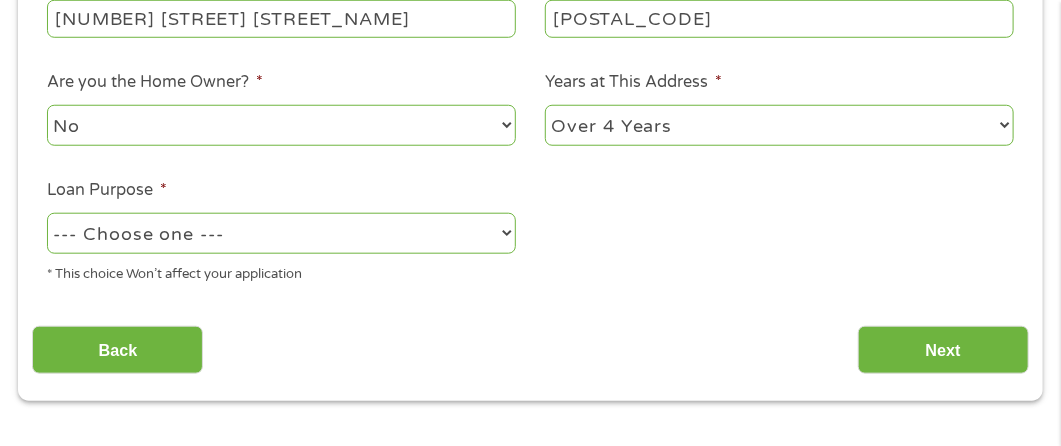 click on "1 Year or less 1 - 2 Years 2 - 4 Years Over 4 Years" at bounding box center (779, 125) 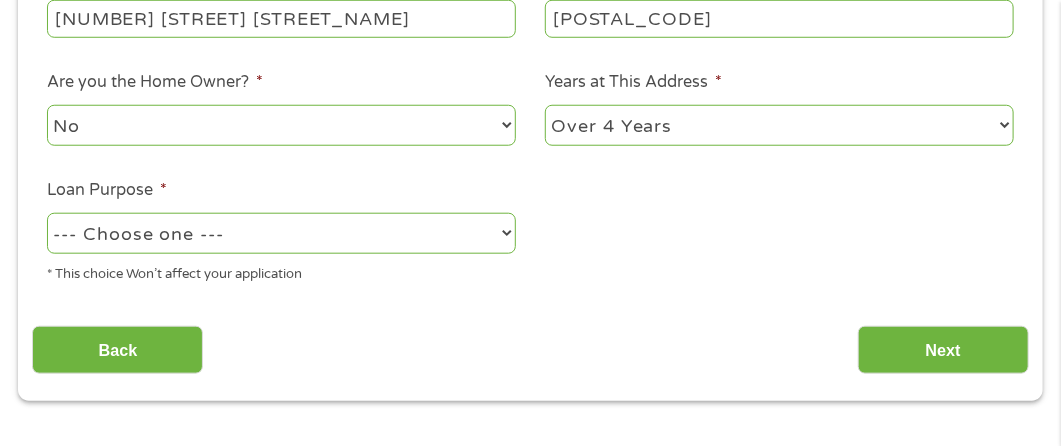 click on "--- Choose one --- Pay Bills Debt Consolidation Home Improvement Major Purchase Car Loan Short Term Cash Medical Expenses Other" at bounding box center [281, 233] 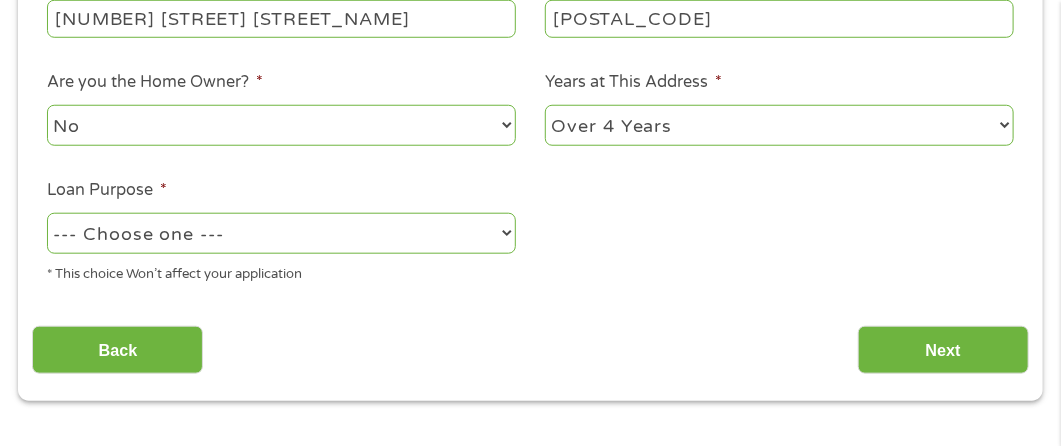 select on "other" 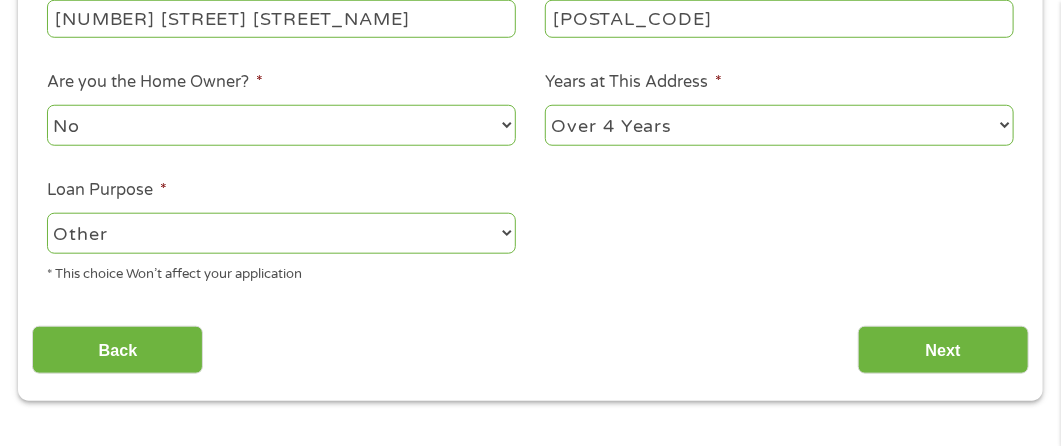 click on "--- Choose one --- Pay Bills Debt Consolidation Home Improvement Major Purchase Car Loan Short Term Cash Medical Expenses Other" at bounding box center [281, 233] 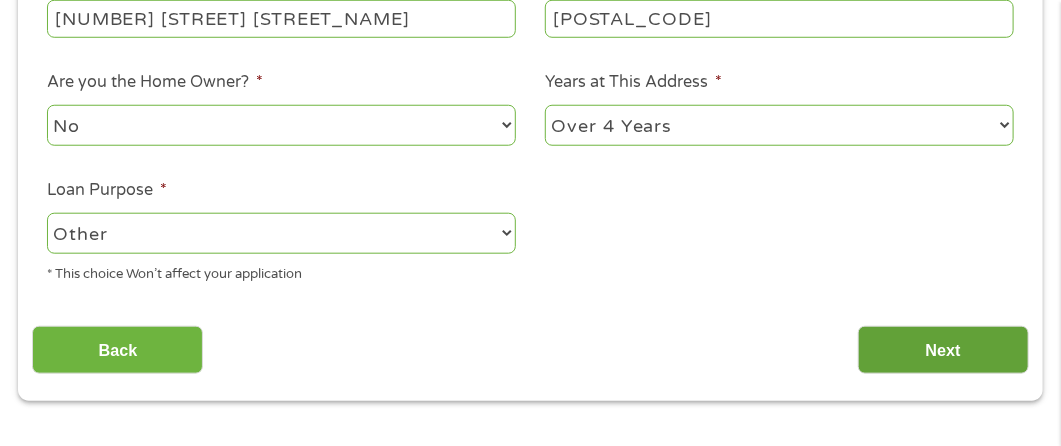 click on "Next" at bounding box center [943, 350] 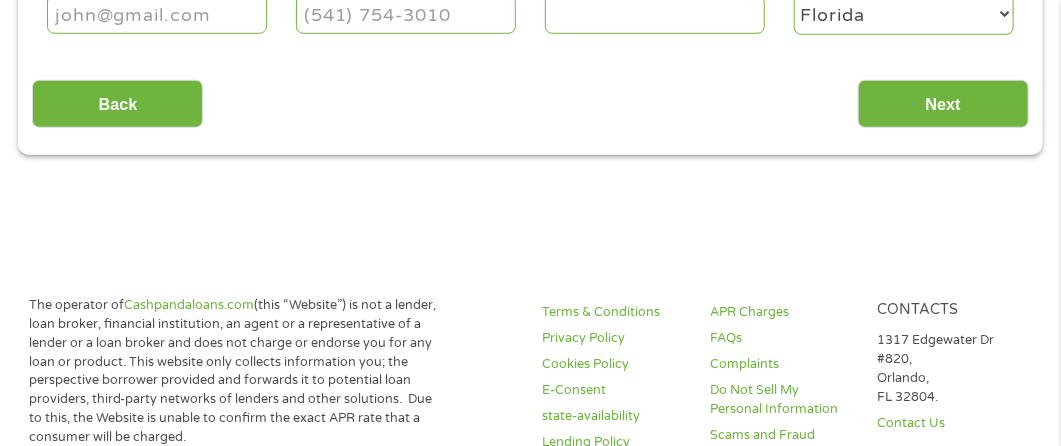scroll, scrollTop: 7, scrollLeft: 8, axis: both 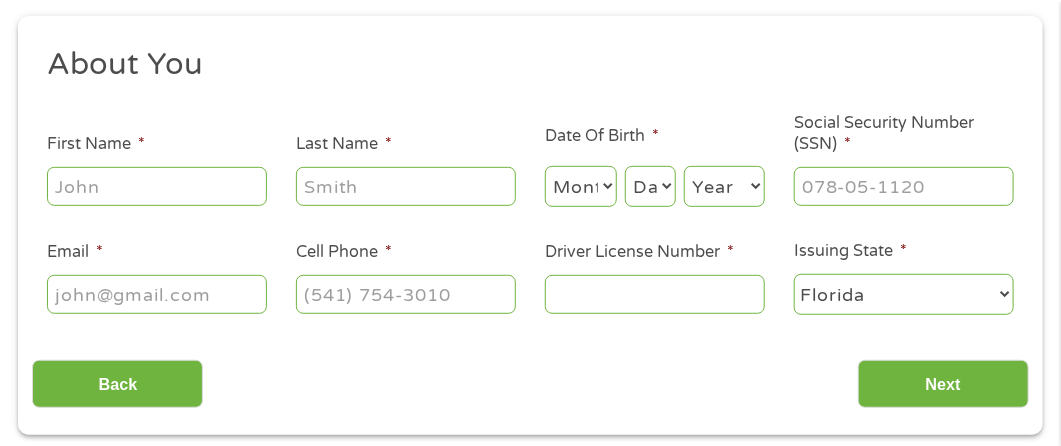 click on "First Name *" at bounding box center (157, 186) 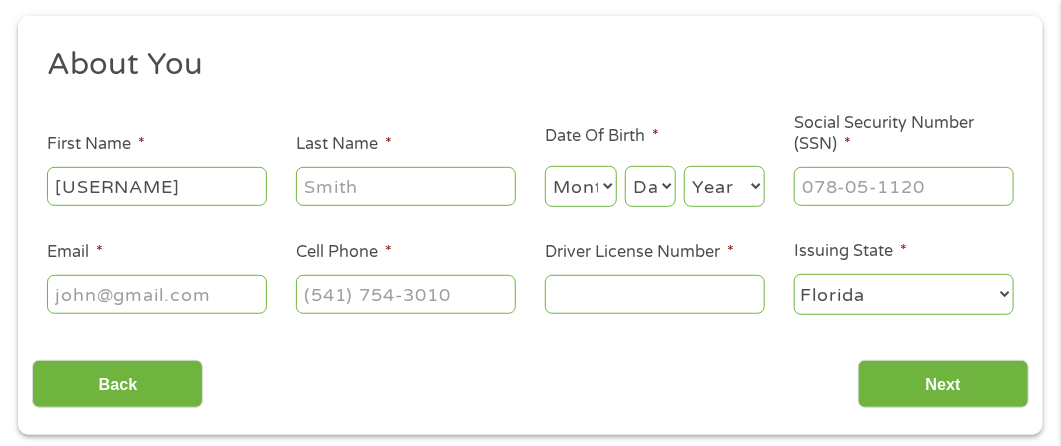 type on "[USERNAME]" 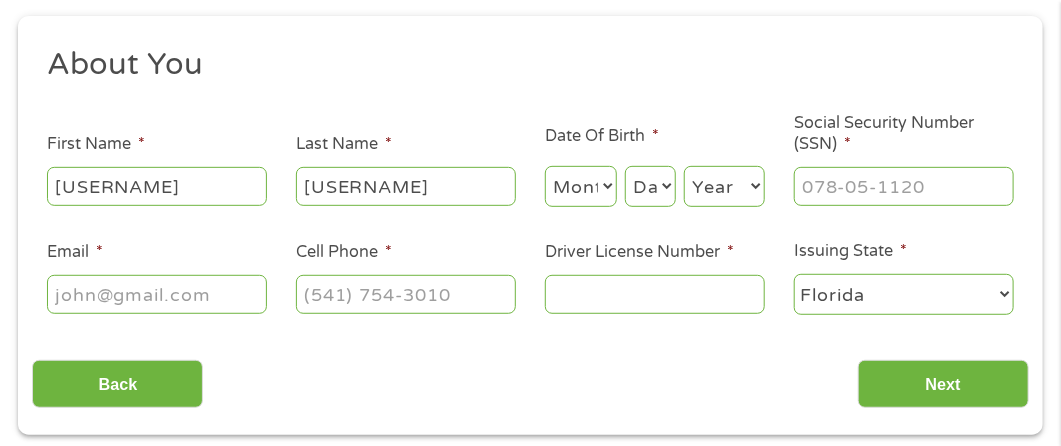 type on "[USERNAME]" 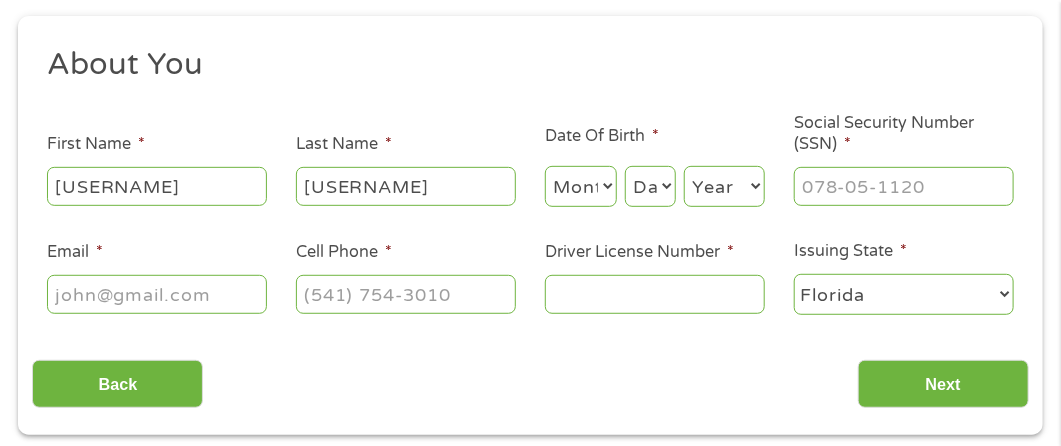 select on "5" 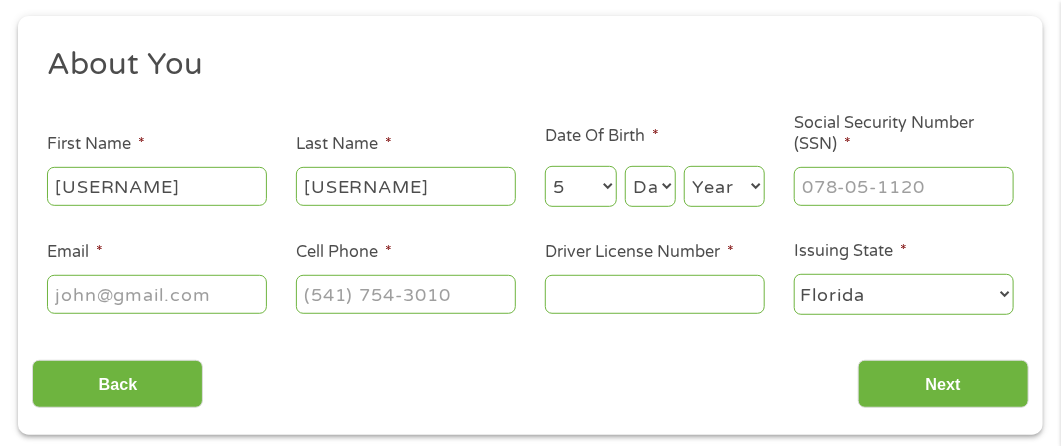 click on "Month 1 2 3 4 5 6 7 8 9 10 11 12" at bounding box center (581, 186) 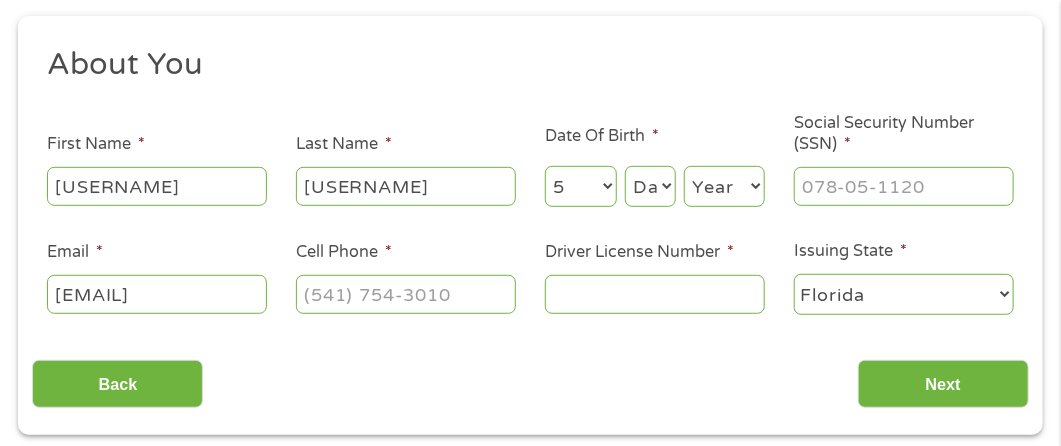 scroll, scrollTop: 0, scrollLeft: 40, axis: horizontal 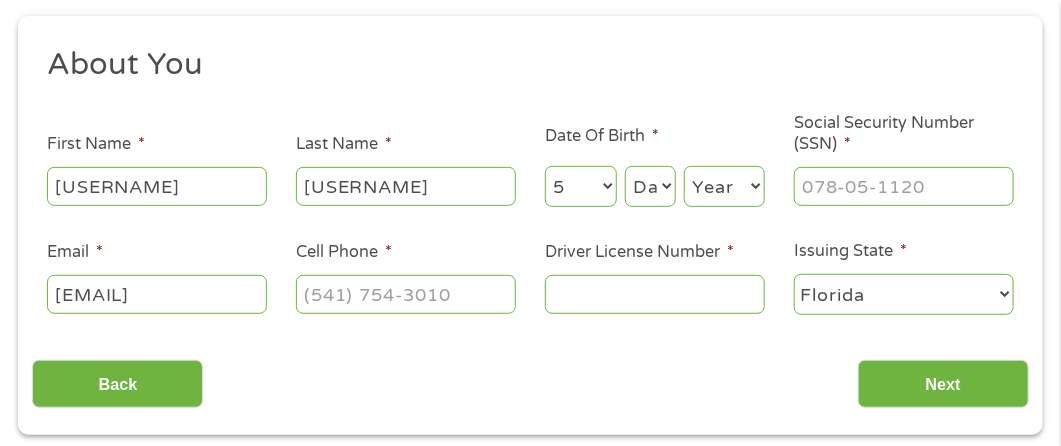 type on "[EMAIL]" 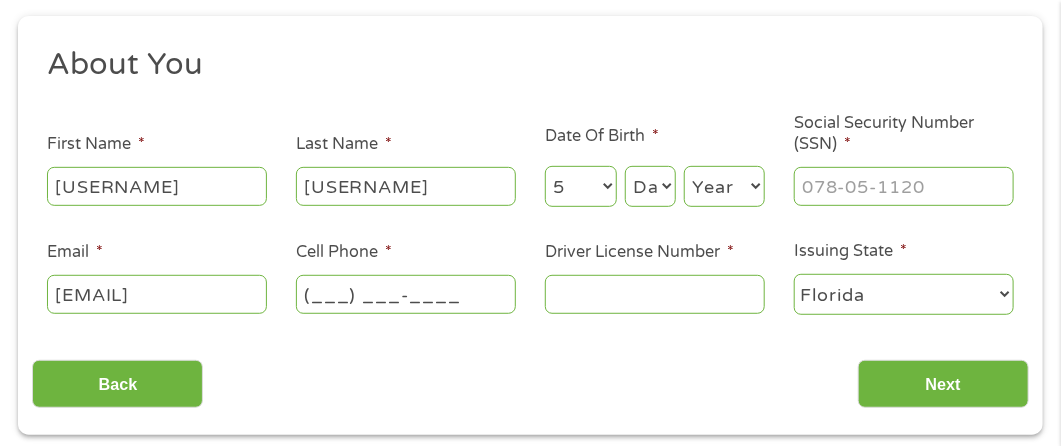 scroll, scrollTop: 0, scrollLeft: 0, axis: both 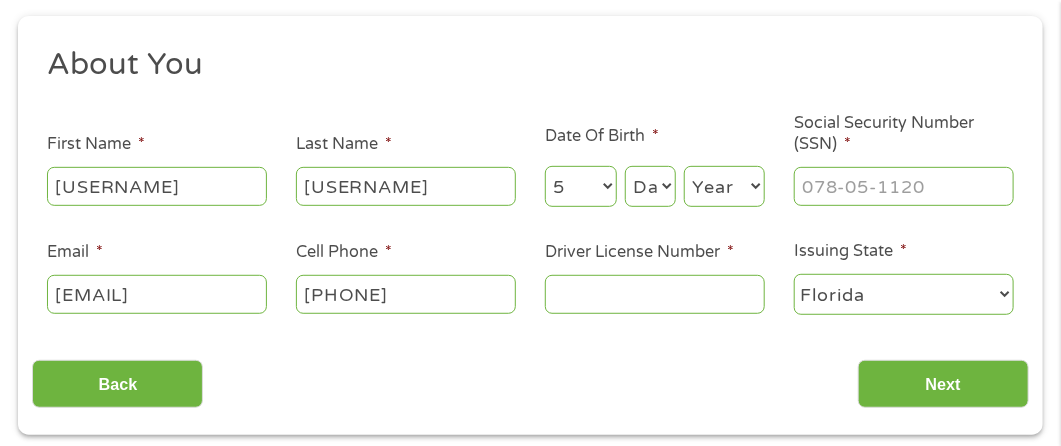 type on "[PHONE]" 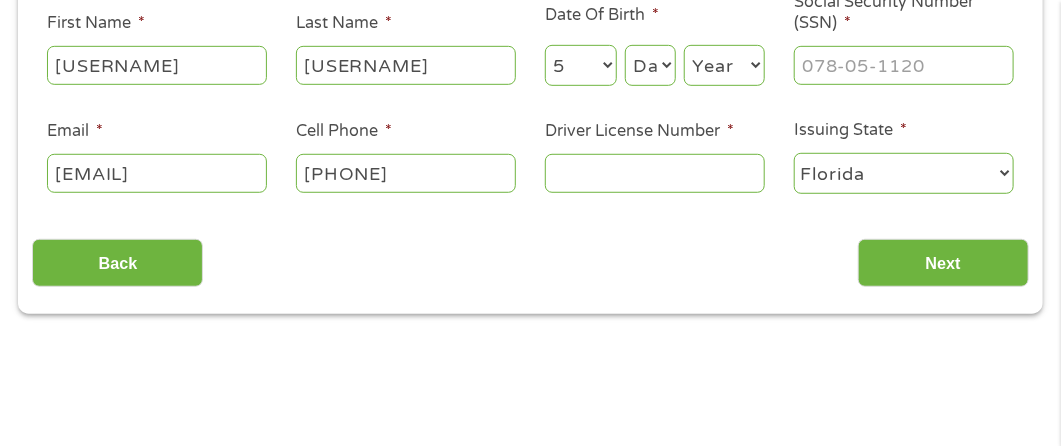 scroll, scrollTop: 396, scrollLeft: 0, axis: vertical 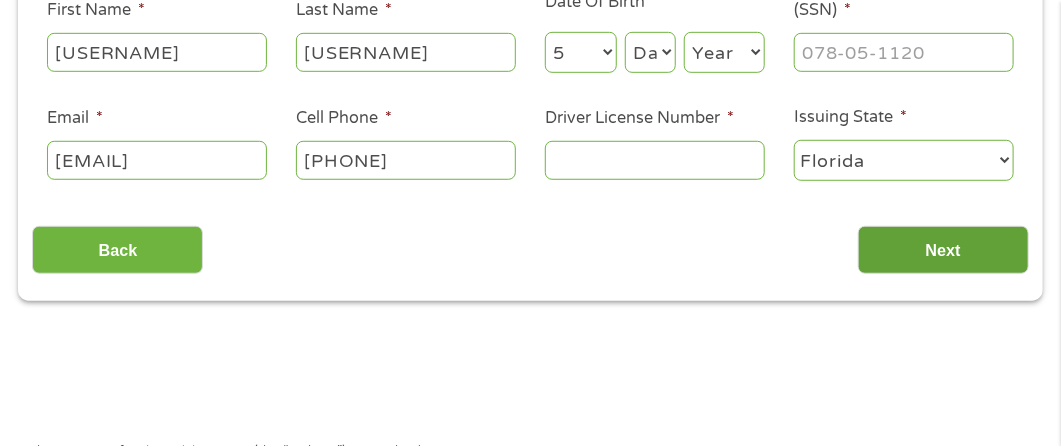 click on "Next" at bounding box center (943, 250) 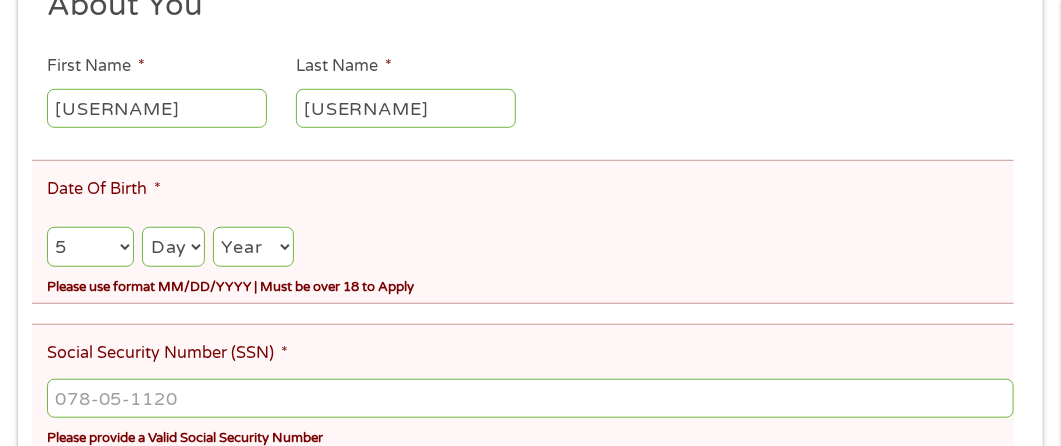 scroll, scrollTop: 9, scrollLeft: 0, axis: vertical 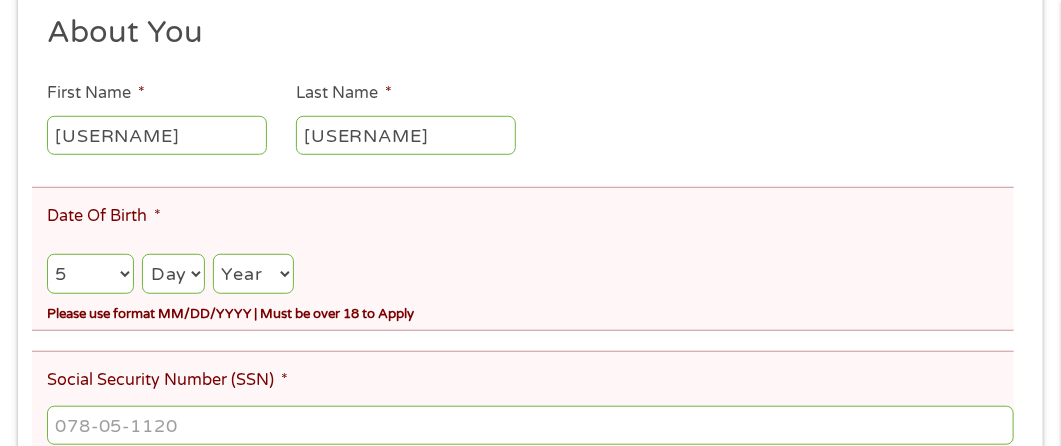 click on "Day 1 2 3 4 5 6 7 8 9 10 11 12 13 14 15 16 17 18 19 20 21 22 23 24 25 26 27 28 29 30 31" at bounding box center (173, 274) 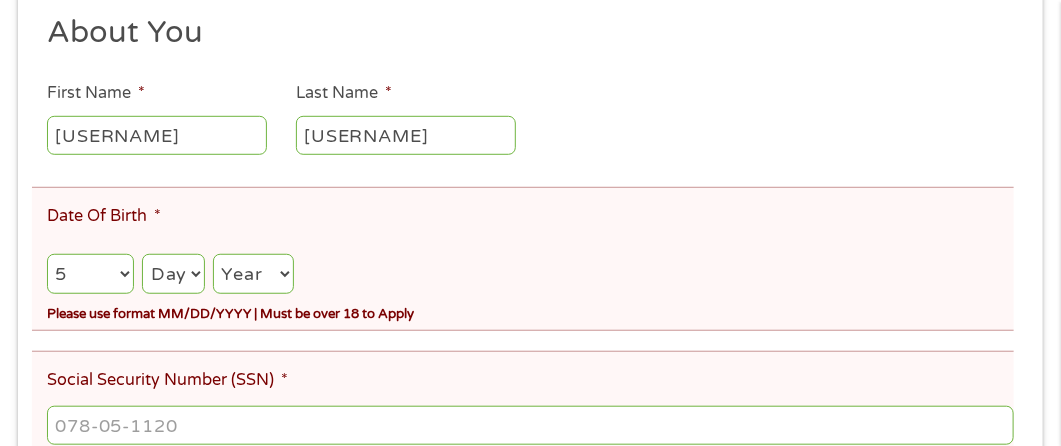 select on "24" 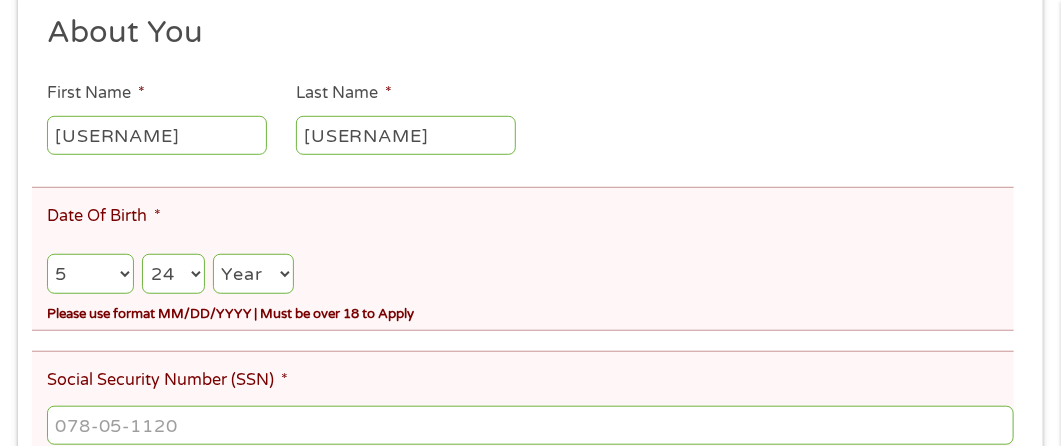 click on "Day 1 2 3 4 5 6 7 8 9 10 11 12 13 14 15 16 17 18 19 20 21 22 23 24 25 26 27 28 29 30 31" at bounding box center (173, 274) 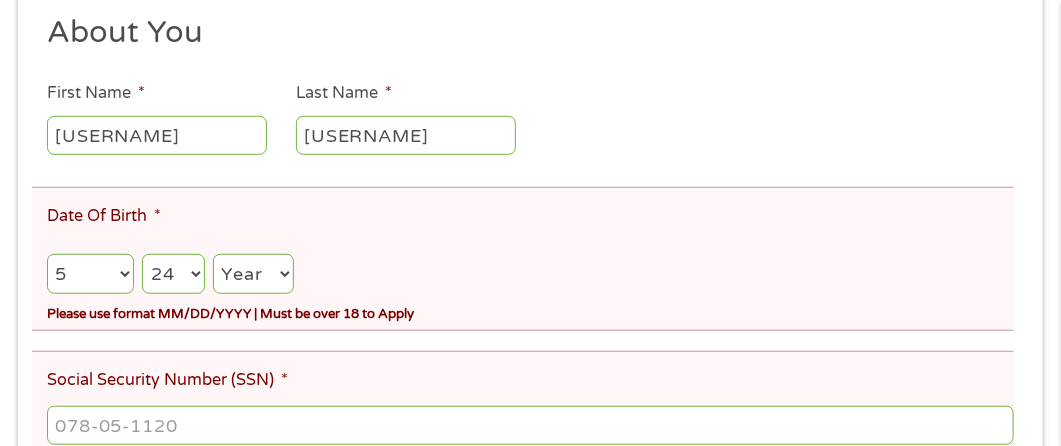 click on "Year 2007 2006 2005 2004 2003 2002 2001 2000 1999 1998 1997 1996 1995 1994 1993 1992 1991 1990 1989 1988 1987 1986 1985 1984 1983 1982 1981 1980 1979 1978 1977 1976 1975 1974 1973 1972 1971 1970 1969 1968 1967 1966 1965 1964 1963 1962 1961 1960 1959 1958 1957 1956 1955 1954 1953 1952 1951 1950 1949 1948 1947 1946 1945 1944 1943 1942 1941 1940 1939 1938 1937 1936 1935 1934 1933 1932 1931 1930 1929 1928 1927 1926 1925 1924 1923 1922 1921 1920" at bounding box center (253, 274) 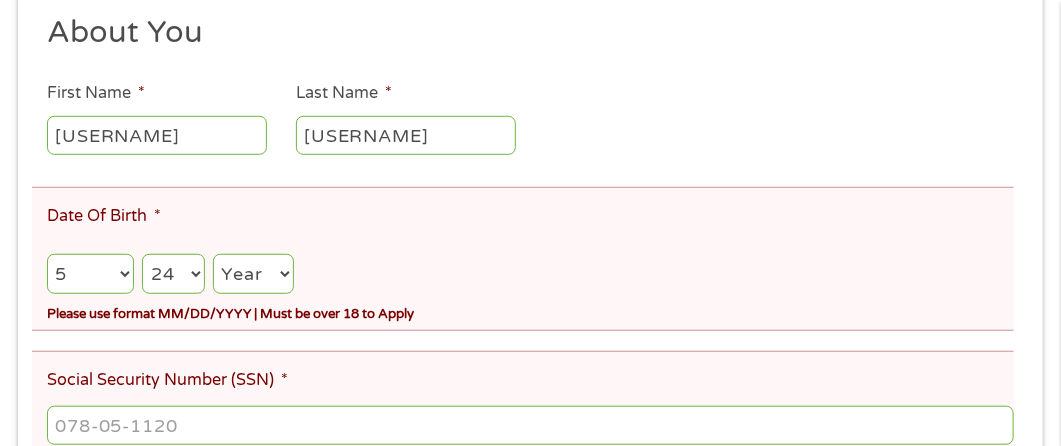 select on "1947" 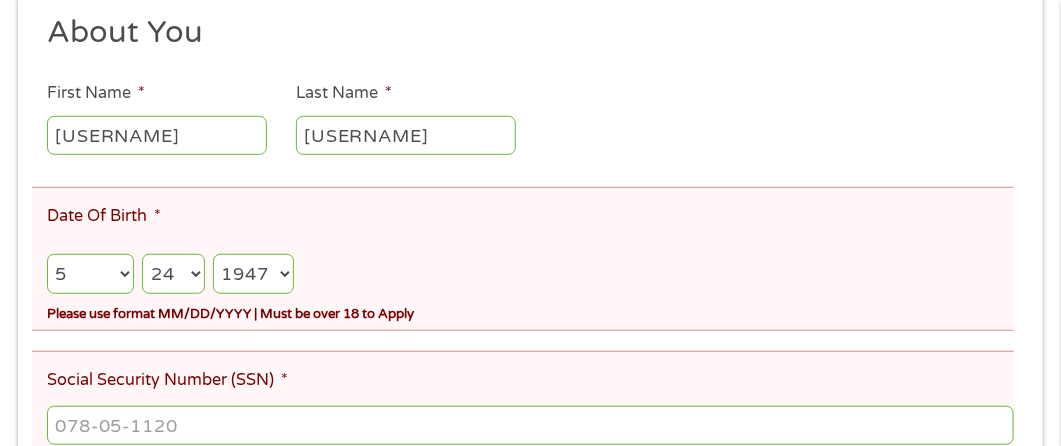 click on "Year 2007 2006 2005 2004 2003 2002 2001 2000 1999 1998 1997 1996 1995 1994 1993 1992 1991 1990 1989 1988 1987 1986 1985 1984 1983 1982 1981 1980 1979 1978 1977 1976 1975 1974 1973 1972 1971 1970 1969 1968 1967 1966 1965 1964 1963 1962 1961 1960 1959 1958 1957 1956 1955 1954 1953 1952 1951 1950 1949 1948 1947 1946 1945 1944 1943 1942 1941 1940 1939 1938 1937 1936 1935 1934 1933 1932 1931 1930 1929 1928 1927 1926 1925 1924 1923 1922 1921 1920" at bounding box center [253, 274] 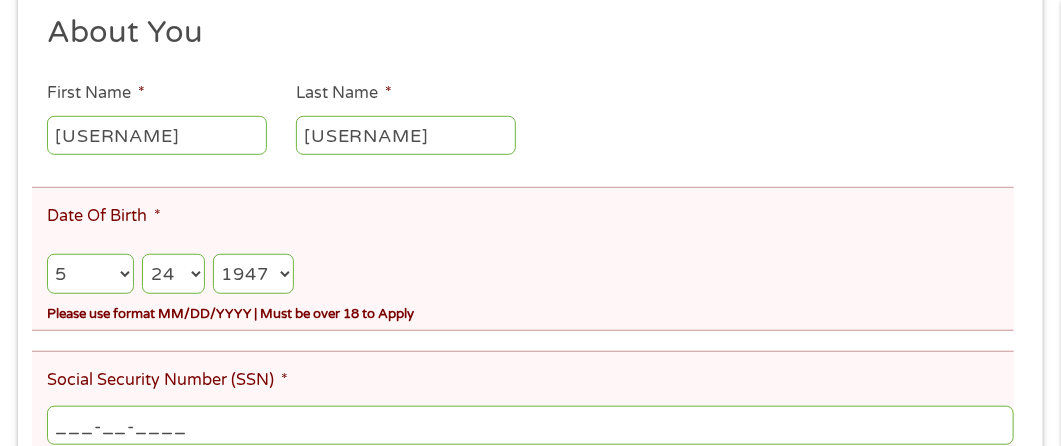 click on "___-__-____" at bounding box center (530, 425) 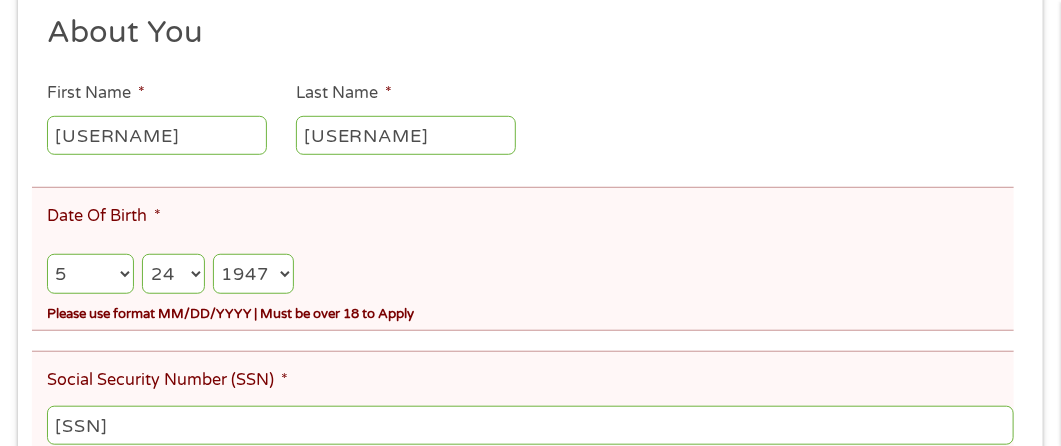 type on "[SSN]" 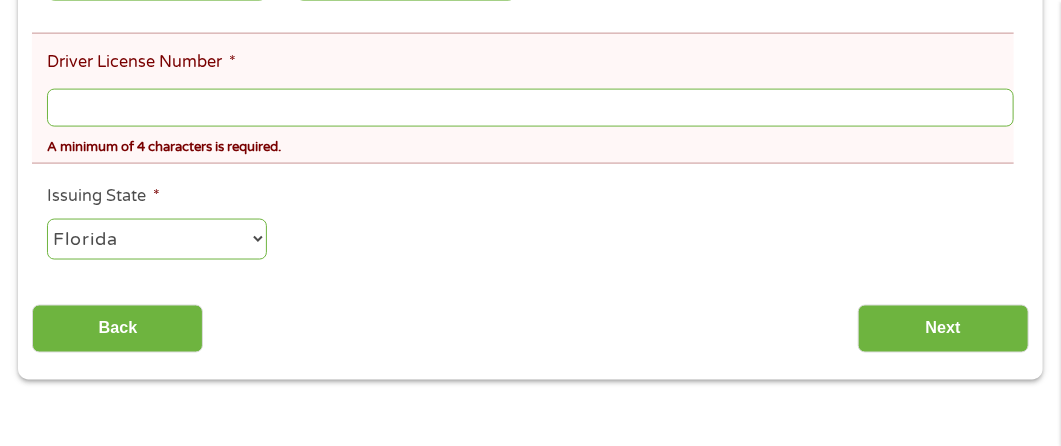 scroll, scrollTop: 955, scrollLeft: 0, axis: vertical 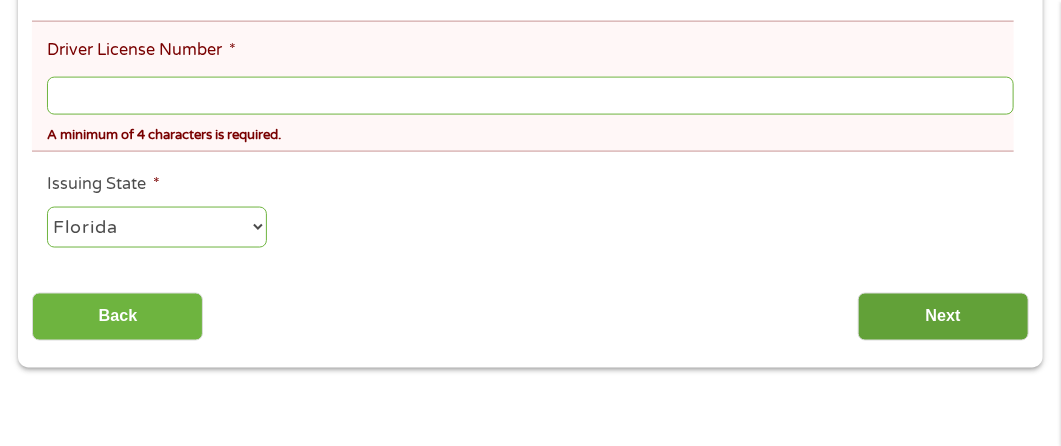 click on "Next" at bounding box center [943, 317] 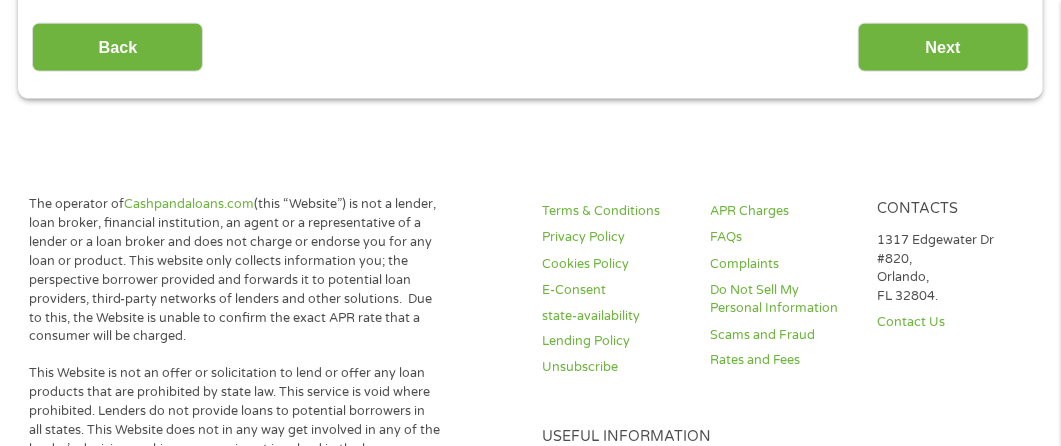 scroll, scrollTop: 873, scrollLeft: 0, axis: vertical 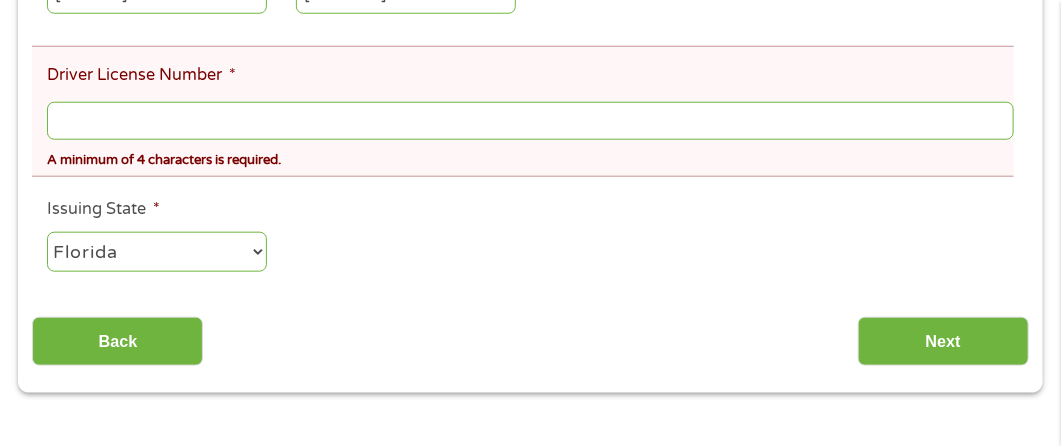 click on "Driver License Number *" at bounding box center (530, 121) 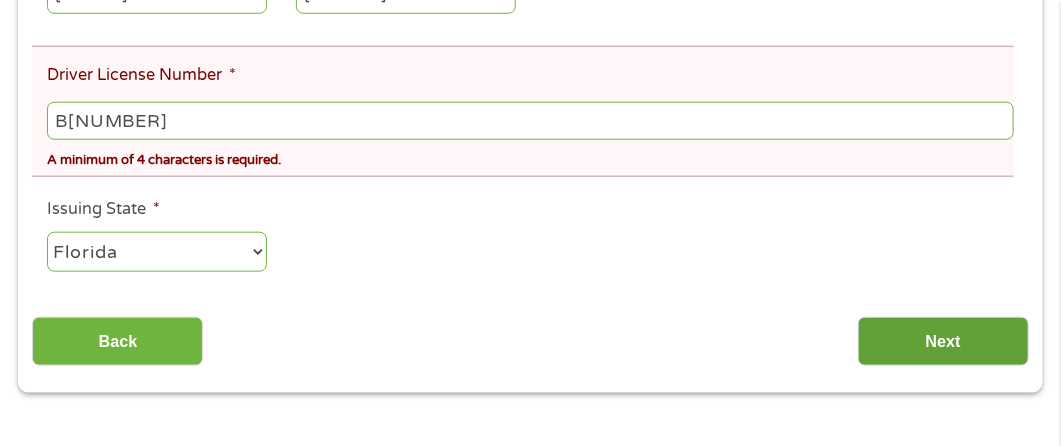 type on "B[NUMBER]" 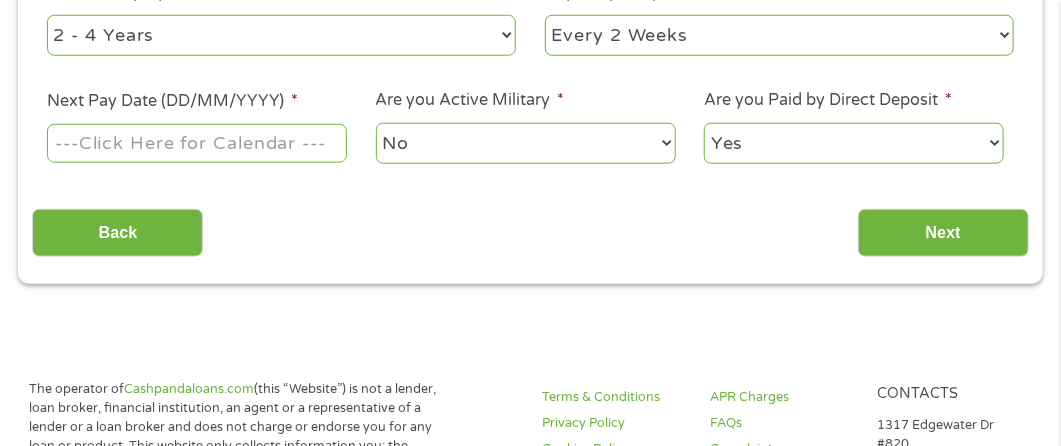 scroll, scrollTop: 596, scrollLeft: 0, axis: vertical 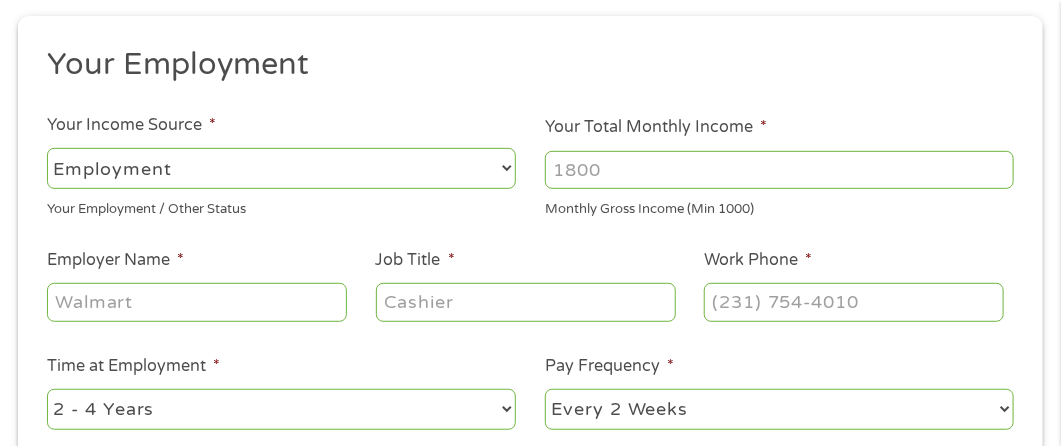 click on "--- Choose one --- Employment Self Employed Benefits" at bounding box center [281, 168] 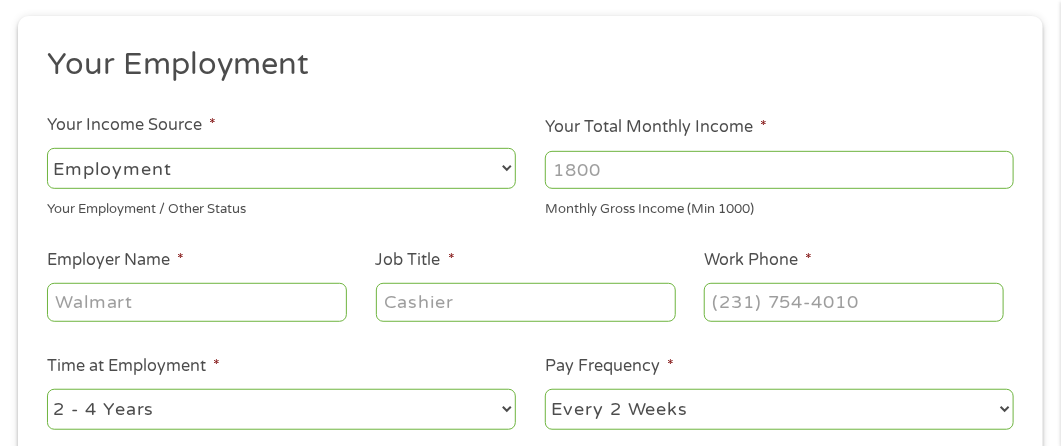 select on "benefits" 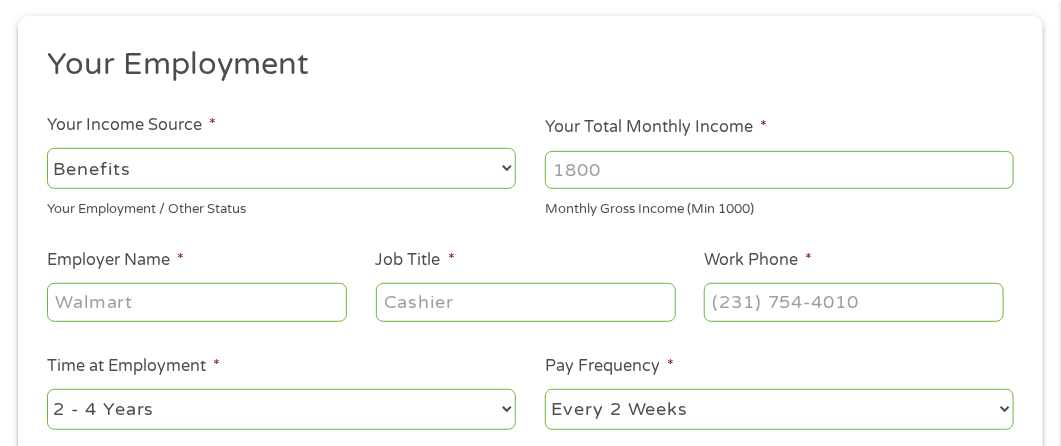 click on "--- Choose one --- Employment Self Employed Benefits" at bounding box center (281, 168) 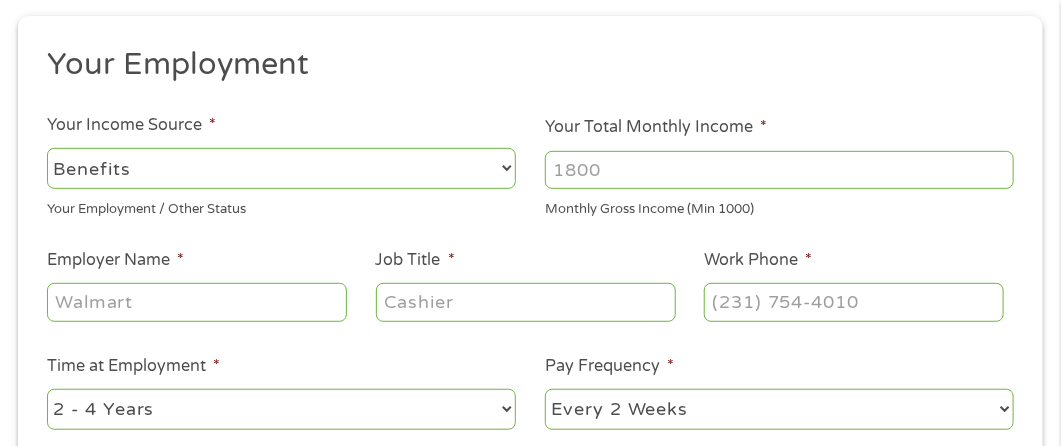 type on "Other" 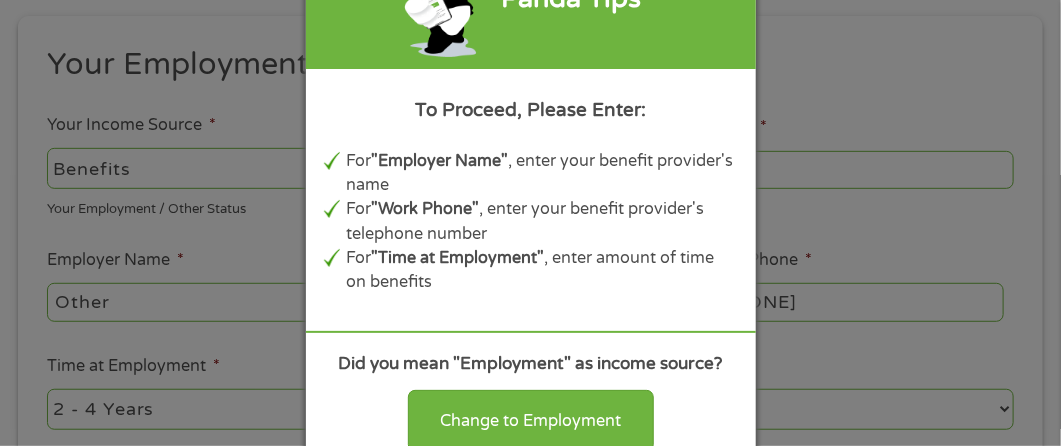 click on "Panda Tips To Proceed, Please Enter: For  "Employer Name" , enter your benefit provider's name For  "Work Phone" , enter your benefit provider's telephone number For  "Time at Employment" , enter amount of time on benefits Did you mean "Employment" as income source? Change to Employment Continue with selection" at bounding box center (530, 223) 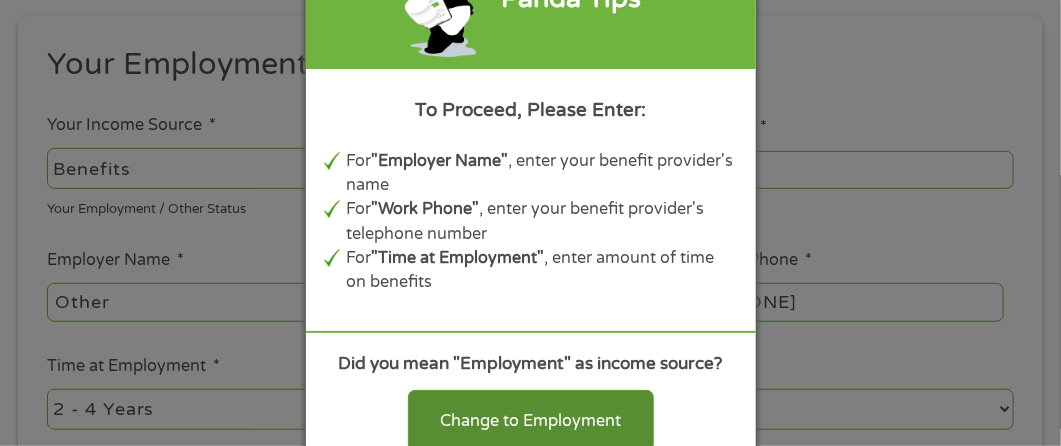 click on "Change to Employment" at bounding box center (531, 421) 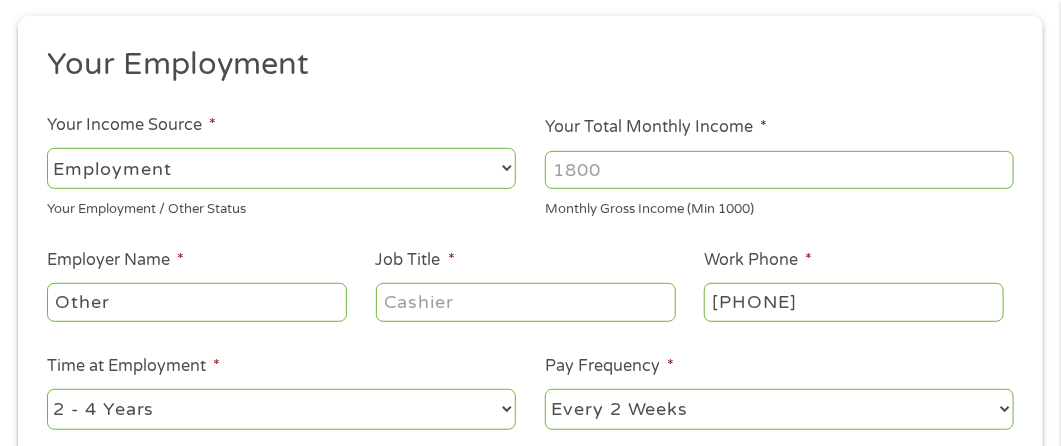 click on "Your Total Monthly Income *" at bounding box center [779, 170] 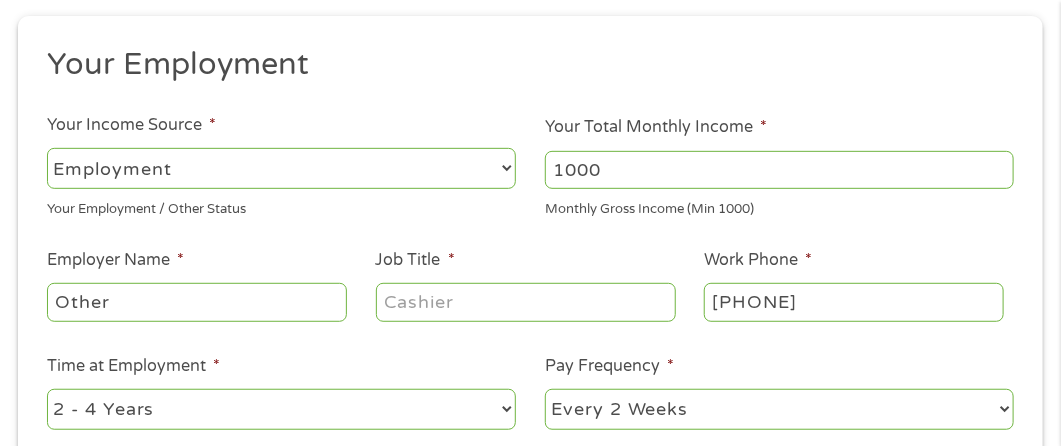 type on "1000" 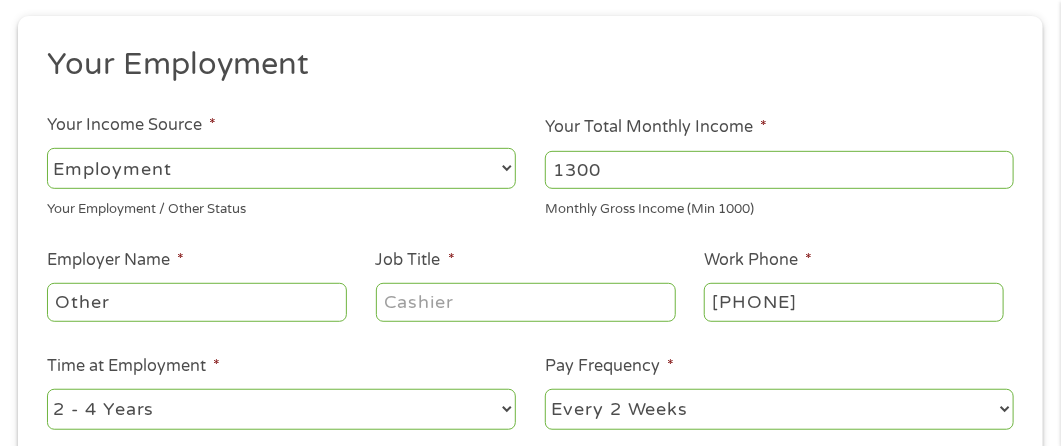 type on "1300" 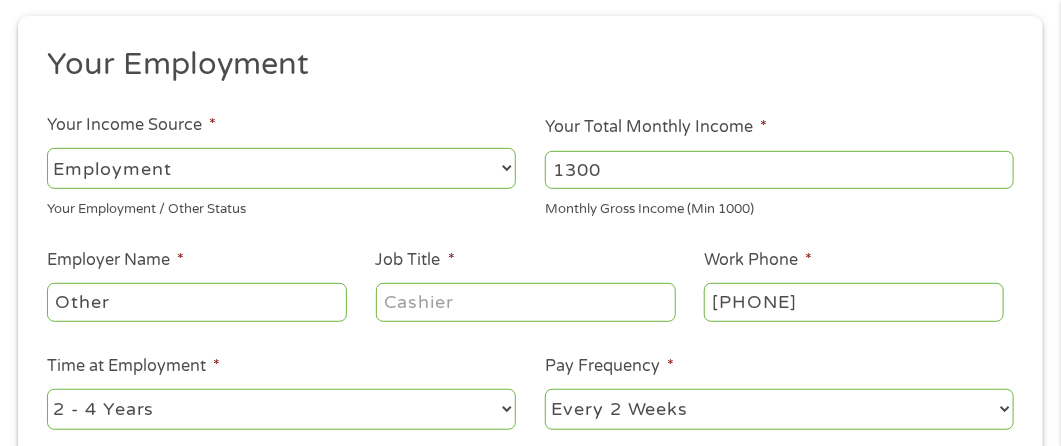 click on "--- Choose one --- 1 Year or less 1 - 2 Years 2 - 4 Years Over 4 Years" at bounding box center [281, 409] 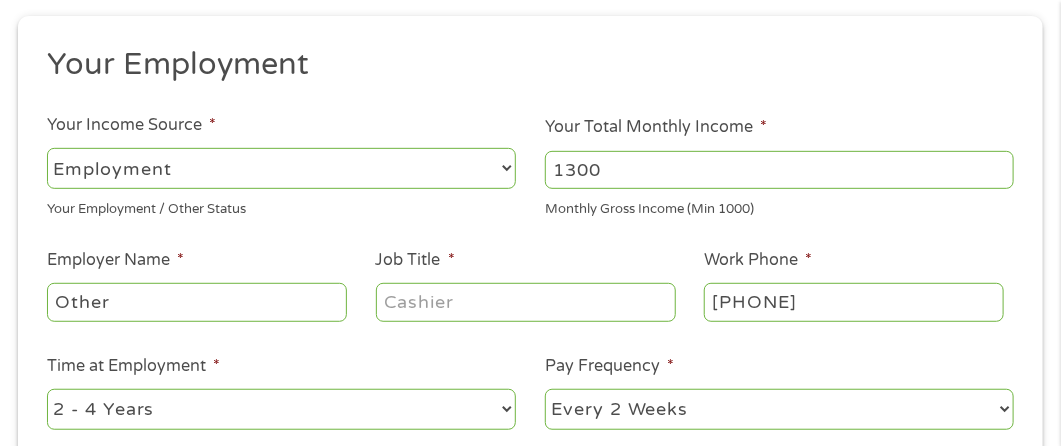 select on "60months" 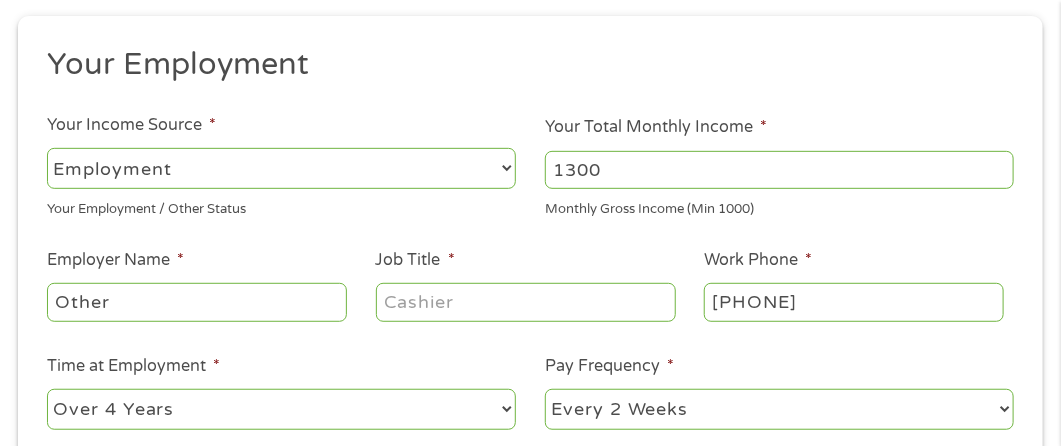 click on "--- Choose one --- 1 Year or less 1 - 2 Years 2 - 4 Years Over 4 Years" at bounding box center [281, 409] 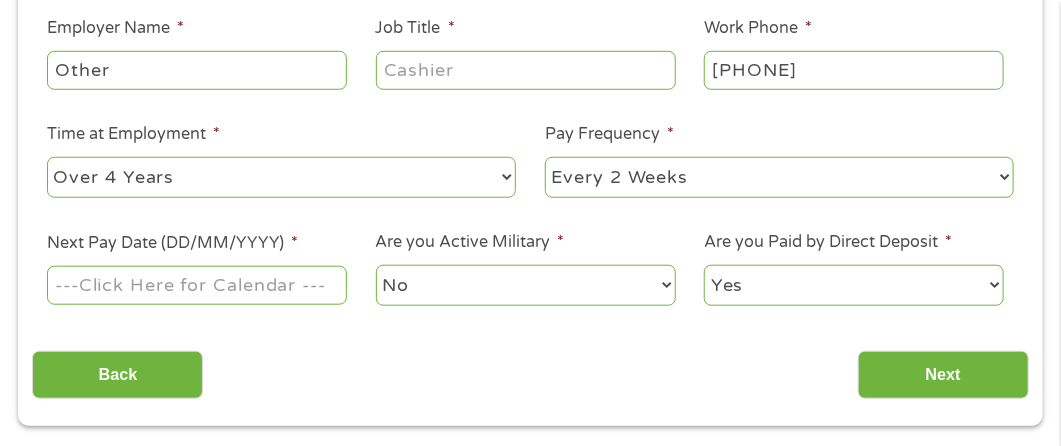 scroll, scrollTop: 502, scrollLeft: 0, axis: vertical 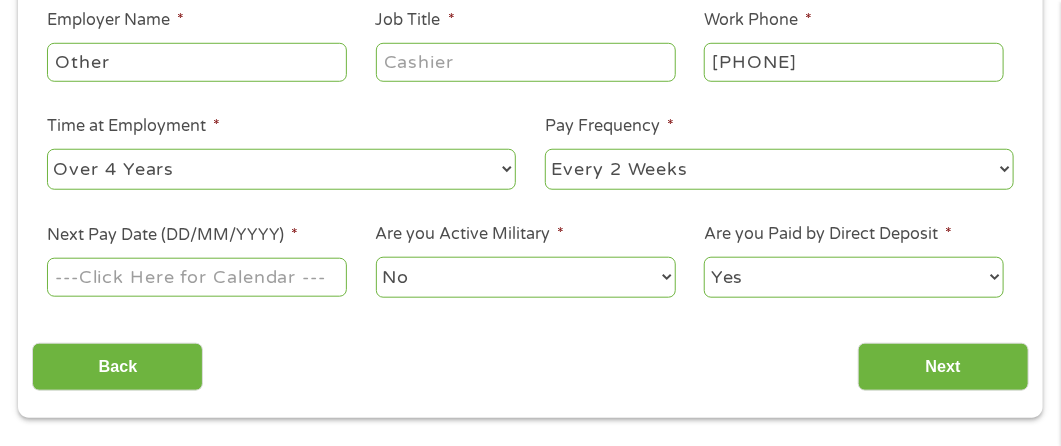 click on "Next Pay Date (DD/MM/YYYY) *" at bounding box center [197, 277] 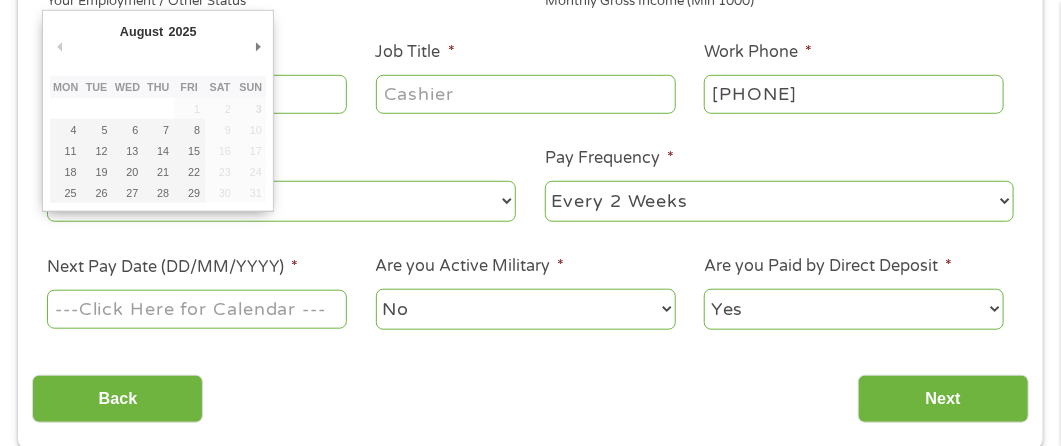 scroll, scrollTop: 462, scrollLeft: 0, axis: vertical 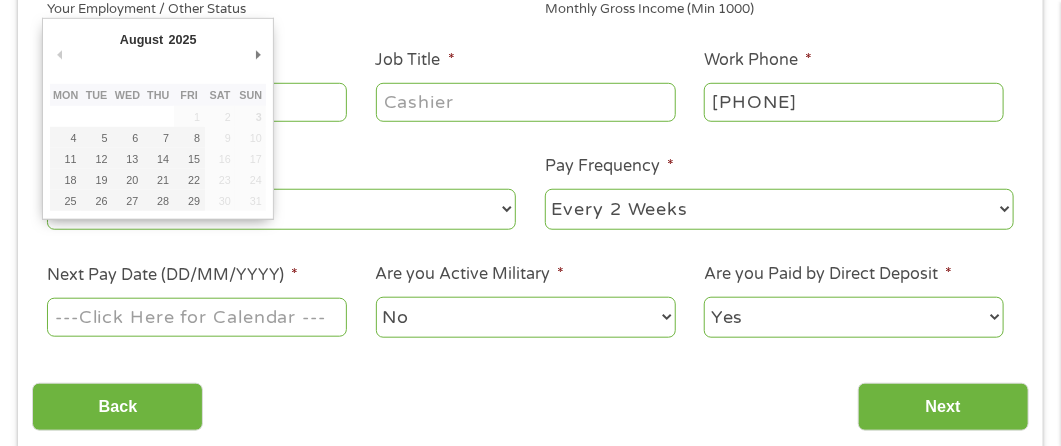 click on "August January February March April May June July August September October November December 2025 2025 Previous Month Next Month Mon Tue Wed Thu Fri Sat Sun 1 2 3 4 5 6 7 8 9 10 11 12 13 14 15 16 17 18 19 20 21 22 23 24 25 26 27 28 29 30 31" at bounding box center (158, 118) 